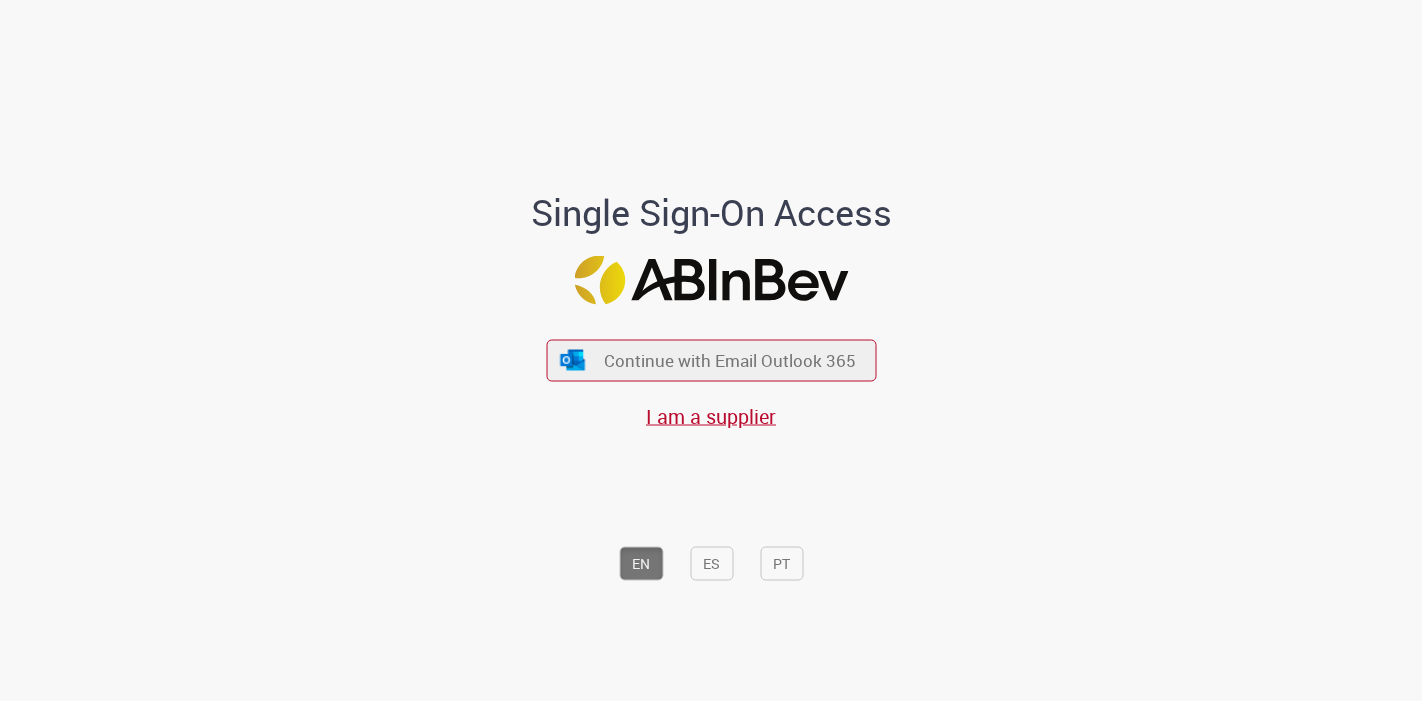 scroll, scrollTop: 0, scrollLeft: 0, axis: both 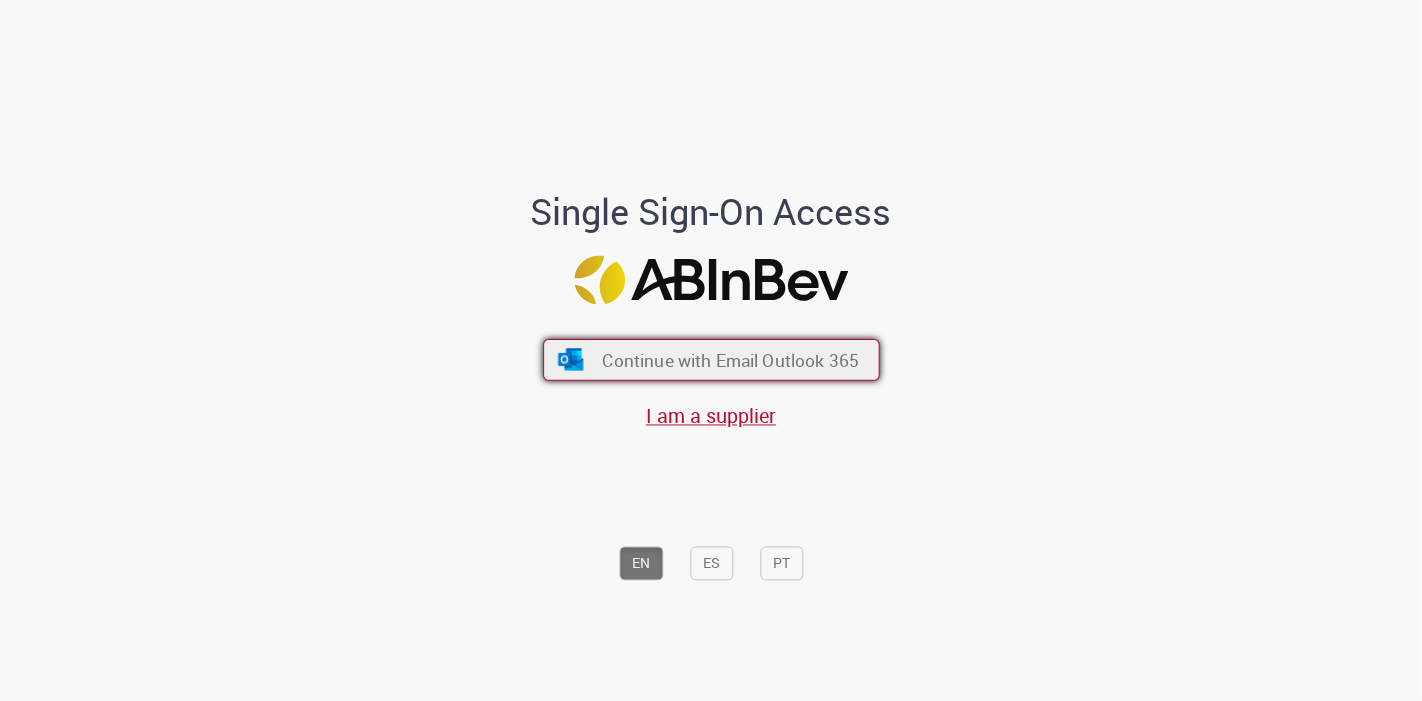 click on "Continue with Email Outlook 365" at bounding box center (730, 360) 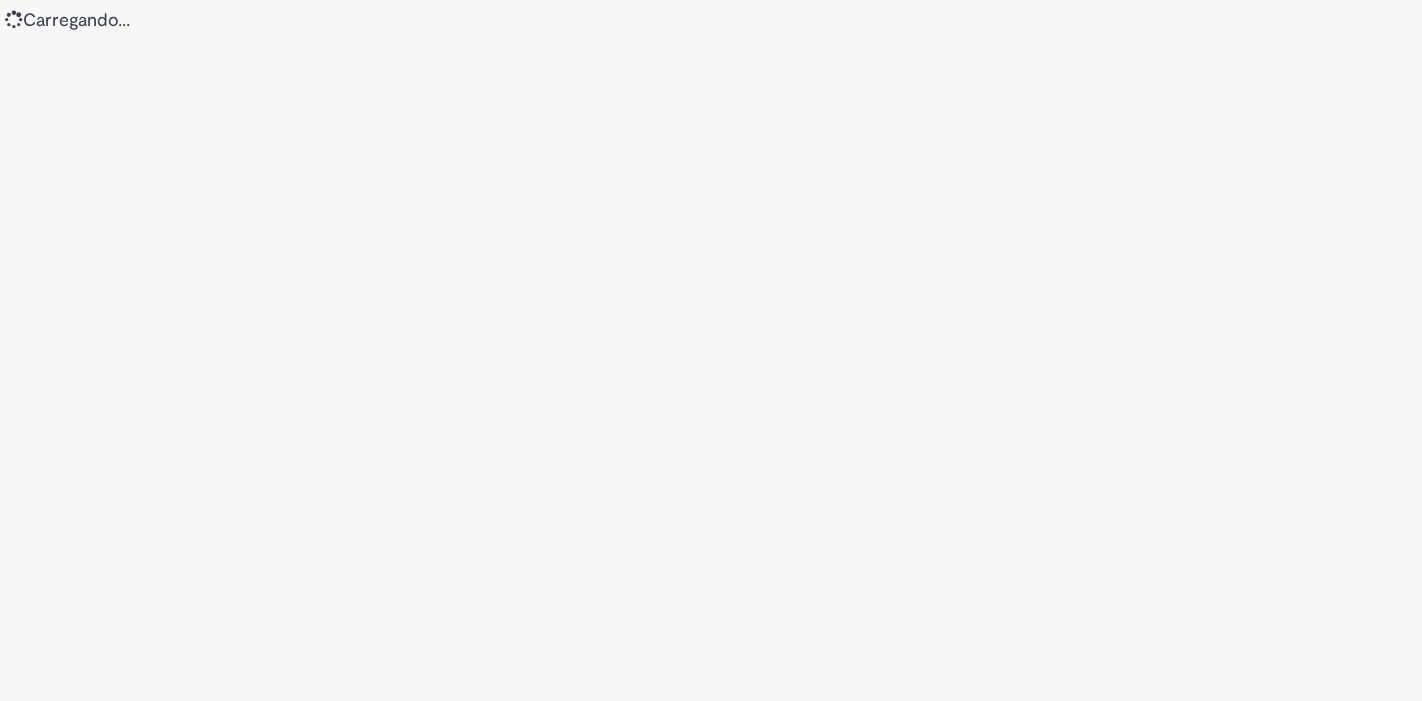 scroll, scrollTop: 0, scrollLeft: 0, axis: both 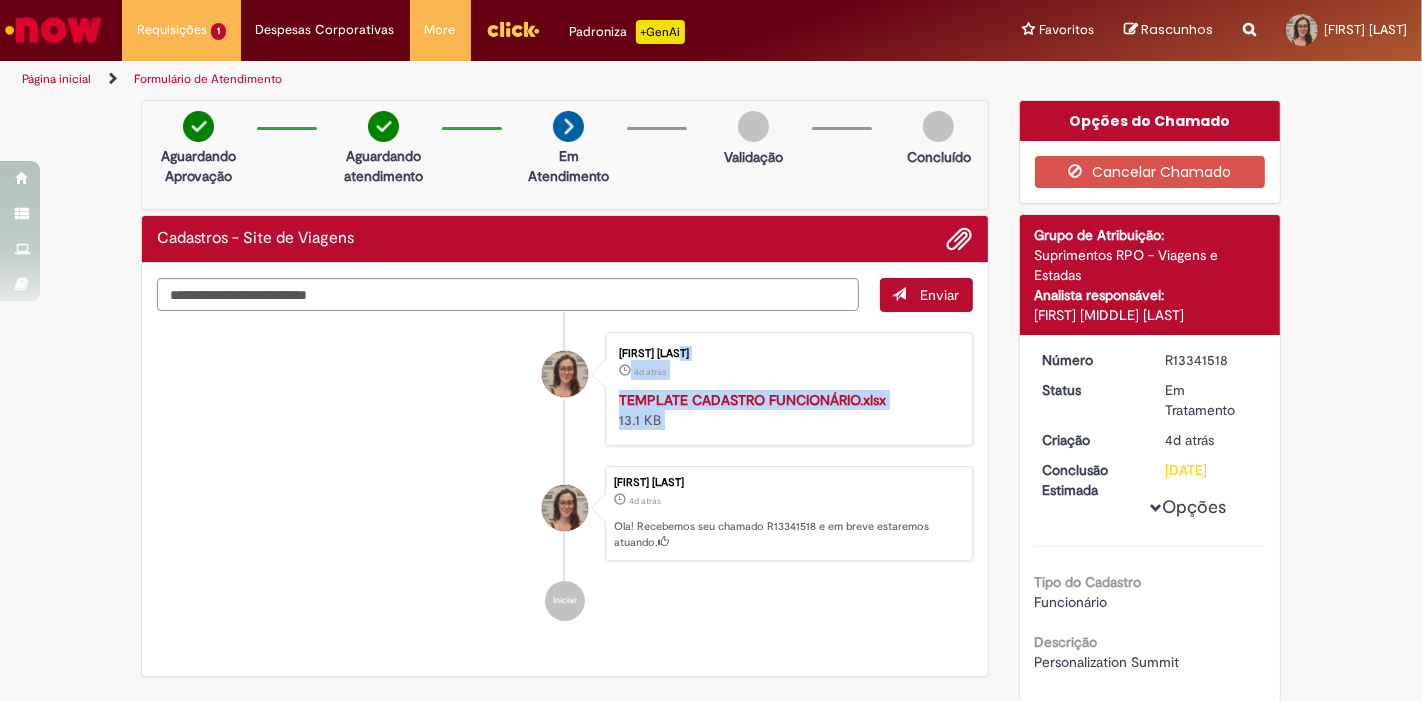 drag, startPoint x: 417, startPoint y: 543, endPoint x: 514, endPoint y: 448, distance: 135.77187 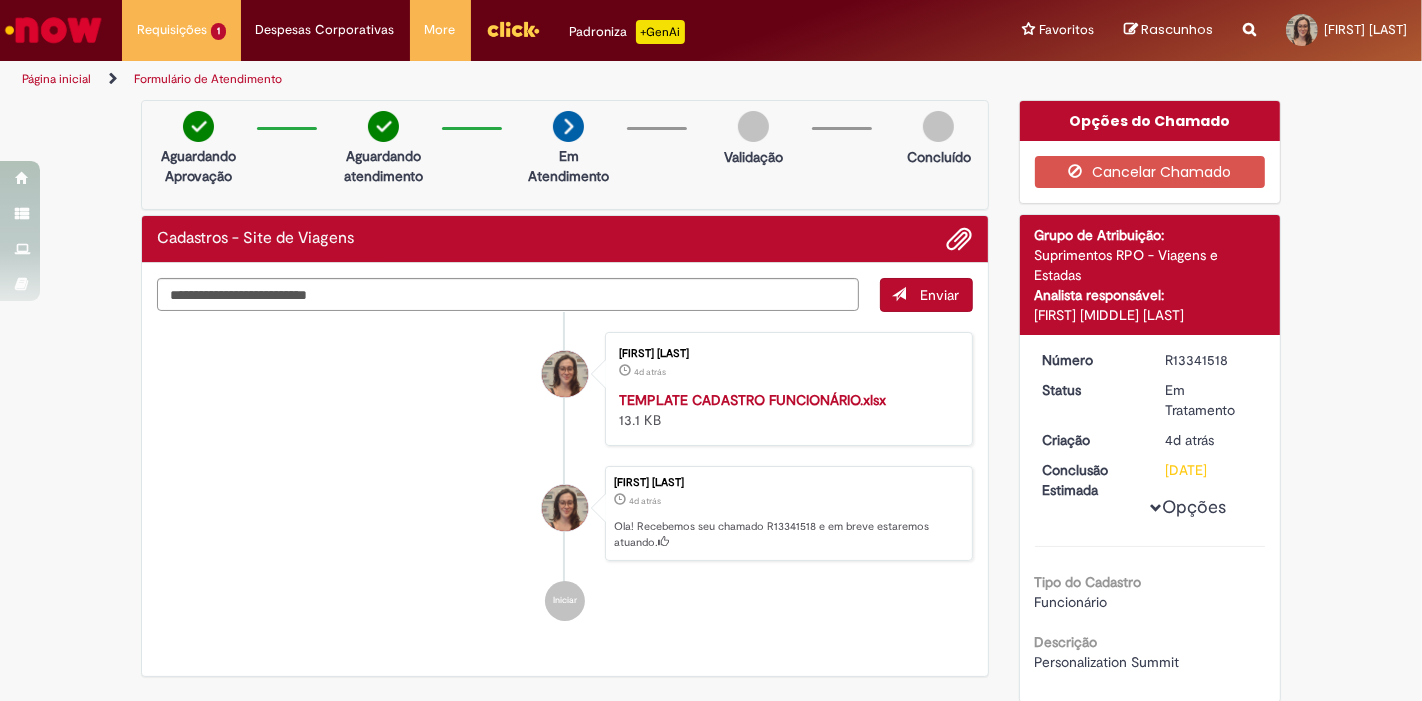 click on "Giovanna Haag Campedelli
4d atrás 4 dias atrás
TEMPLATE CADASTRO FUNCIONÁRIO.xlsx  13.1 KB
Giovanna Haag Campedelli
4d atrás 4 dias atrás
Ola! Recebemos seu chamado R13341518 e em breve estaremos atuando.
Iniciar" at bounding box center [565, 477] 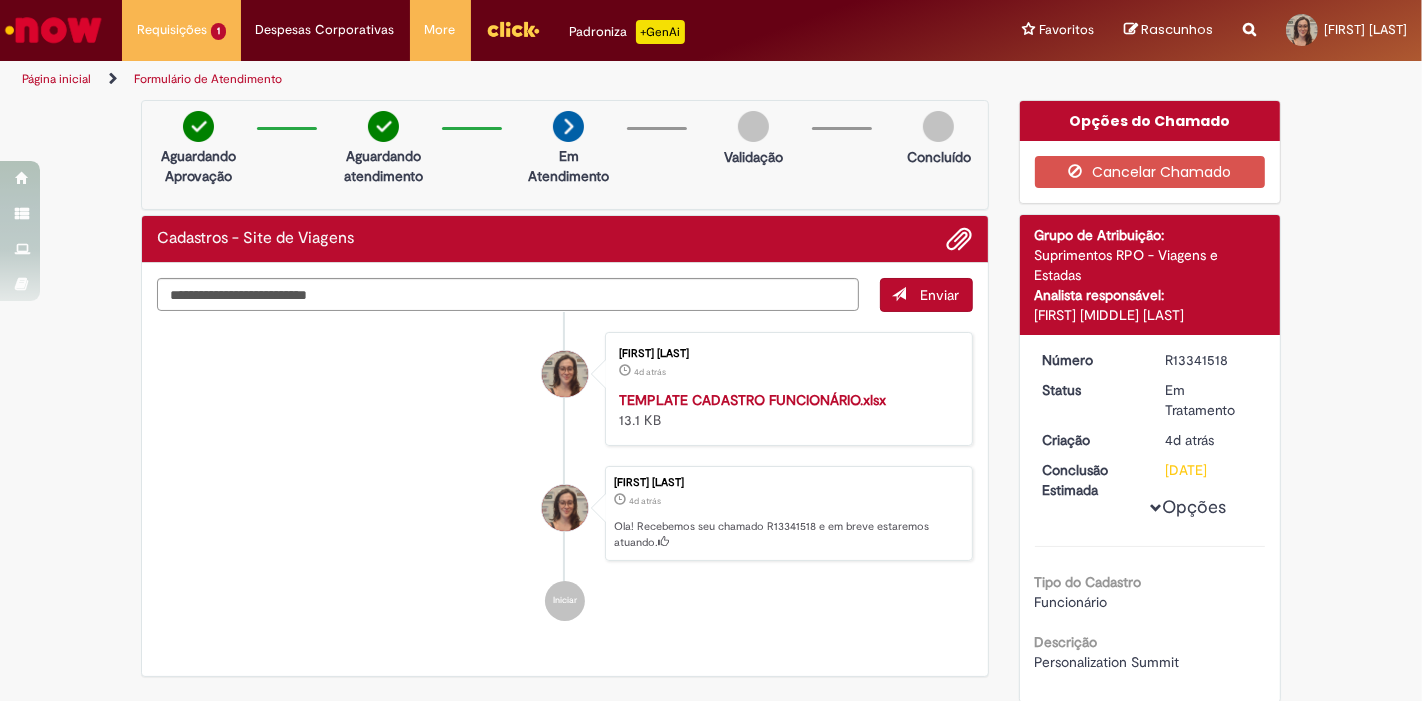 drag, startPoint x: 591, startPoint y: 337, endPoint x: 719, endPoint y: 559, distance: 256.2577 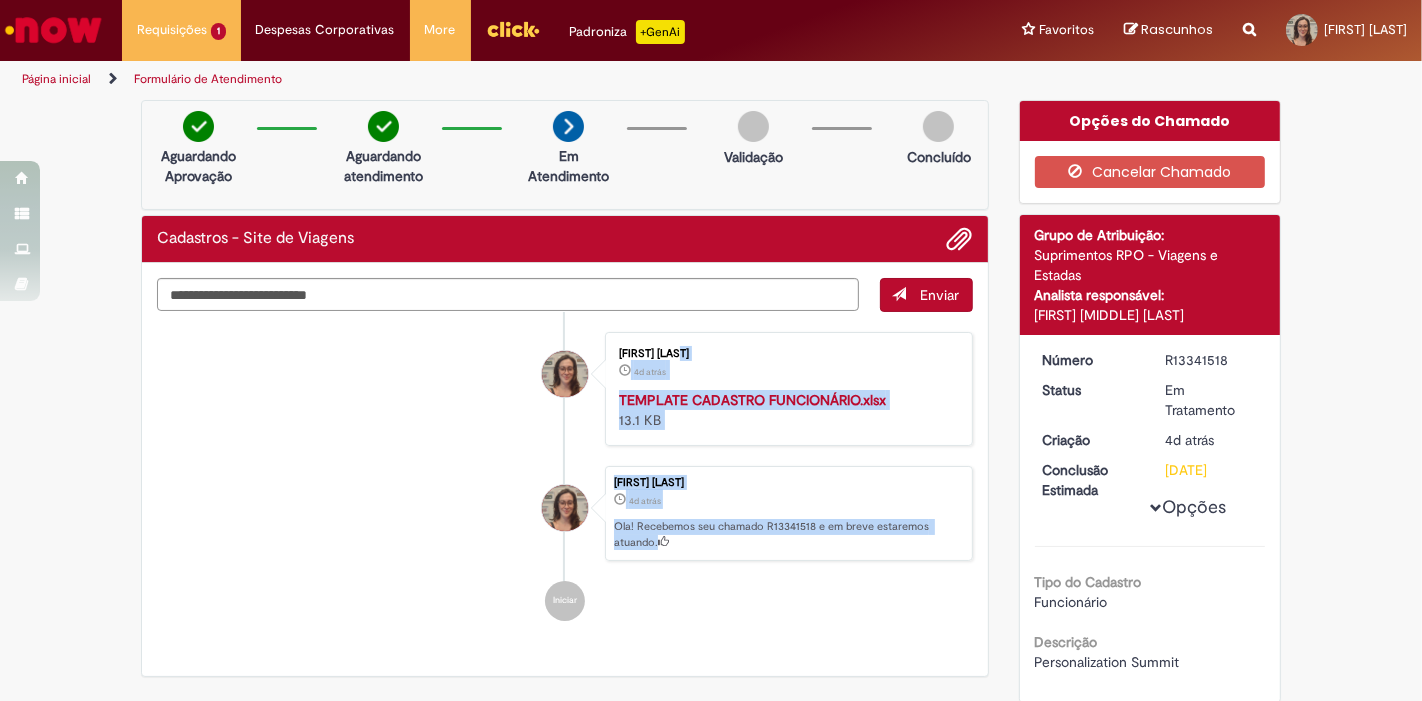 drag, startPoint x: 719, startPoint y: 559, endPoint x: 700, endPoint y: 552, distance: 20.248457 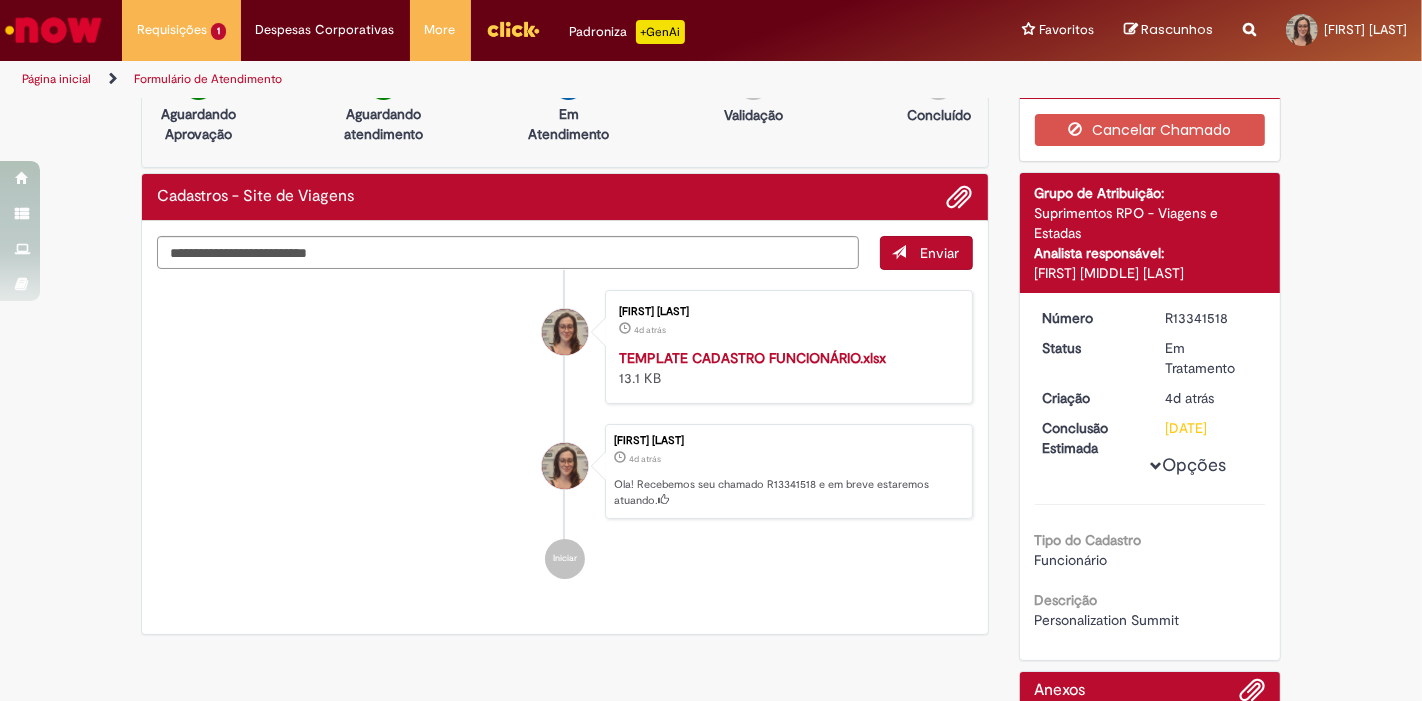 scroll, scrollTop: 0, scrollLeft: 0, axis: both 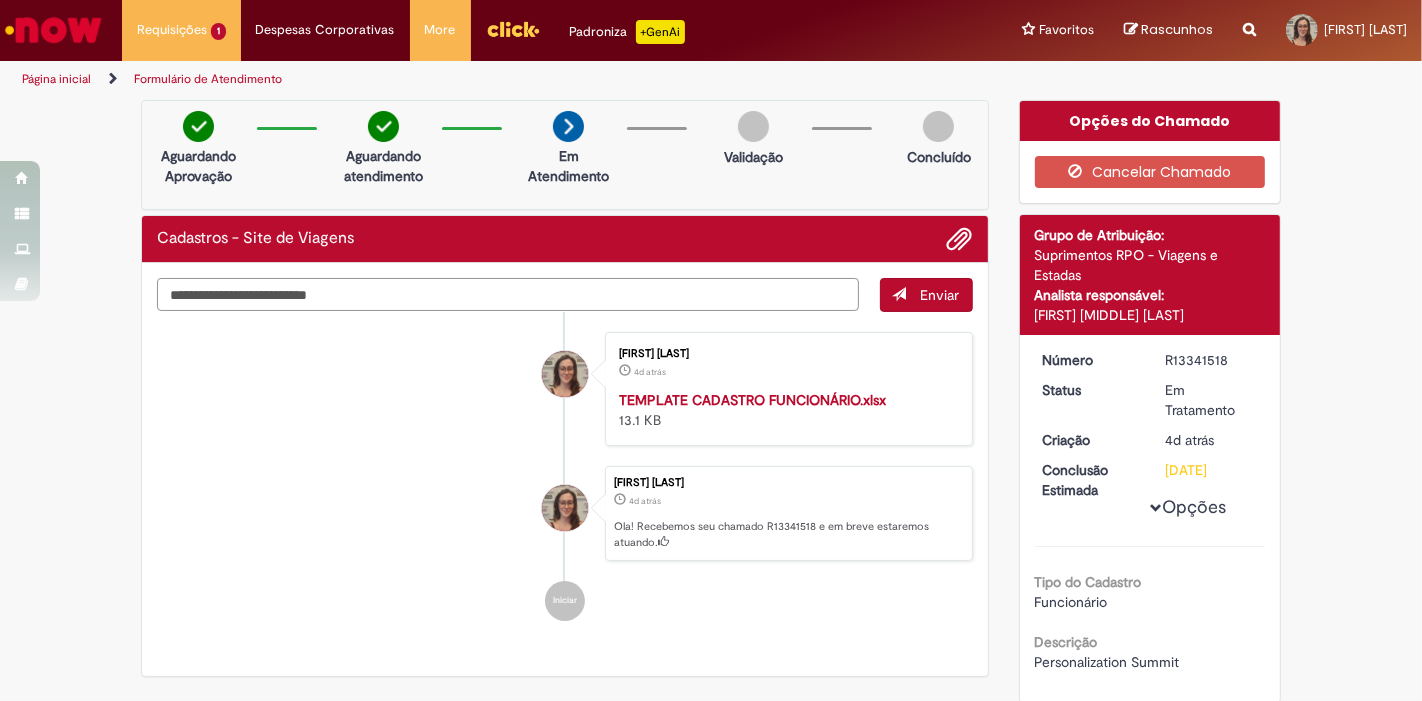 click at bounding box center [508, 294] 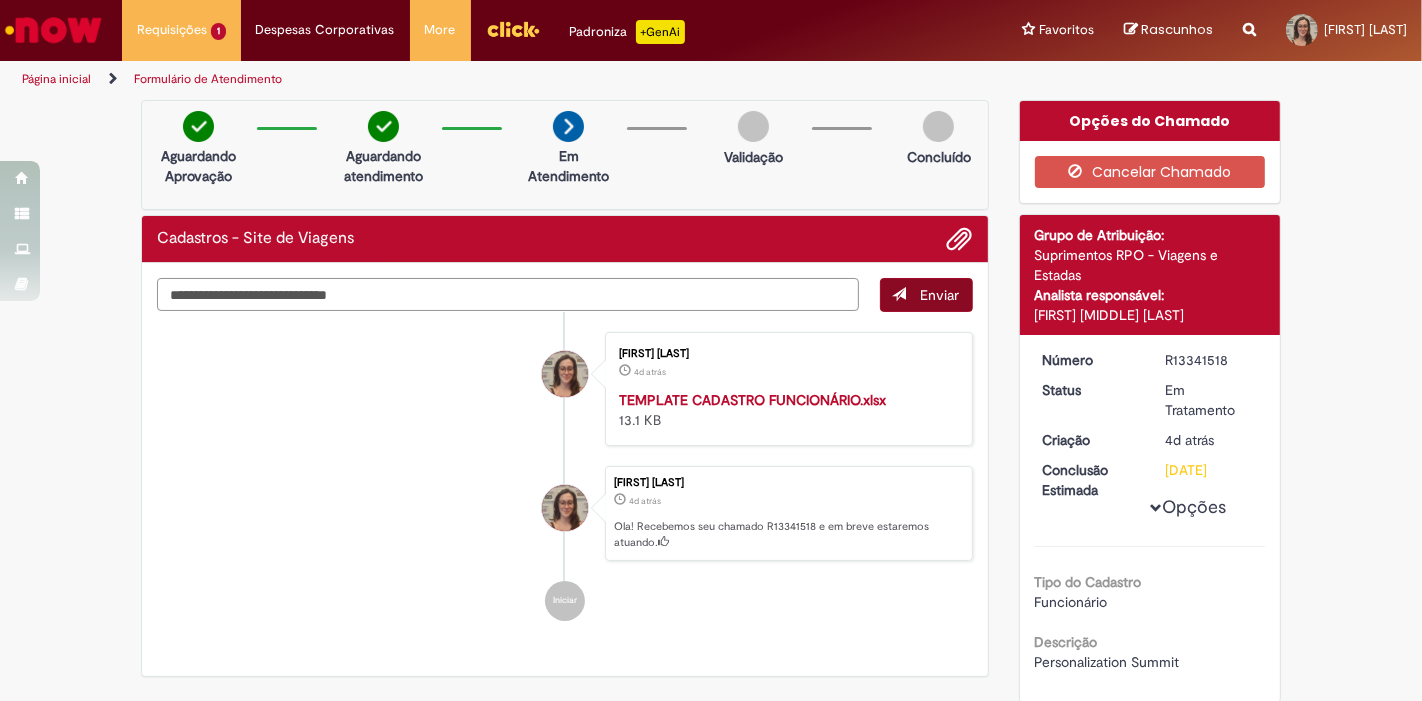 type on "**********" 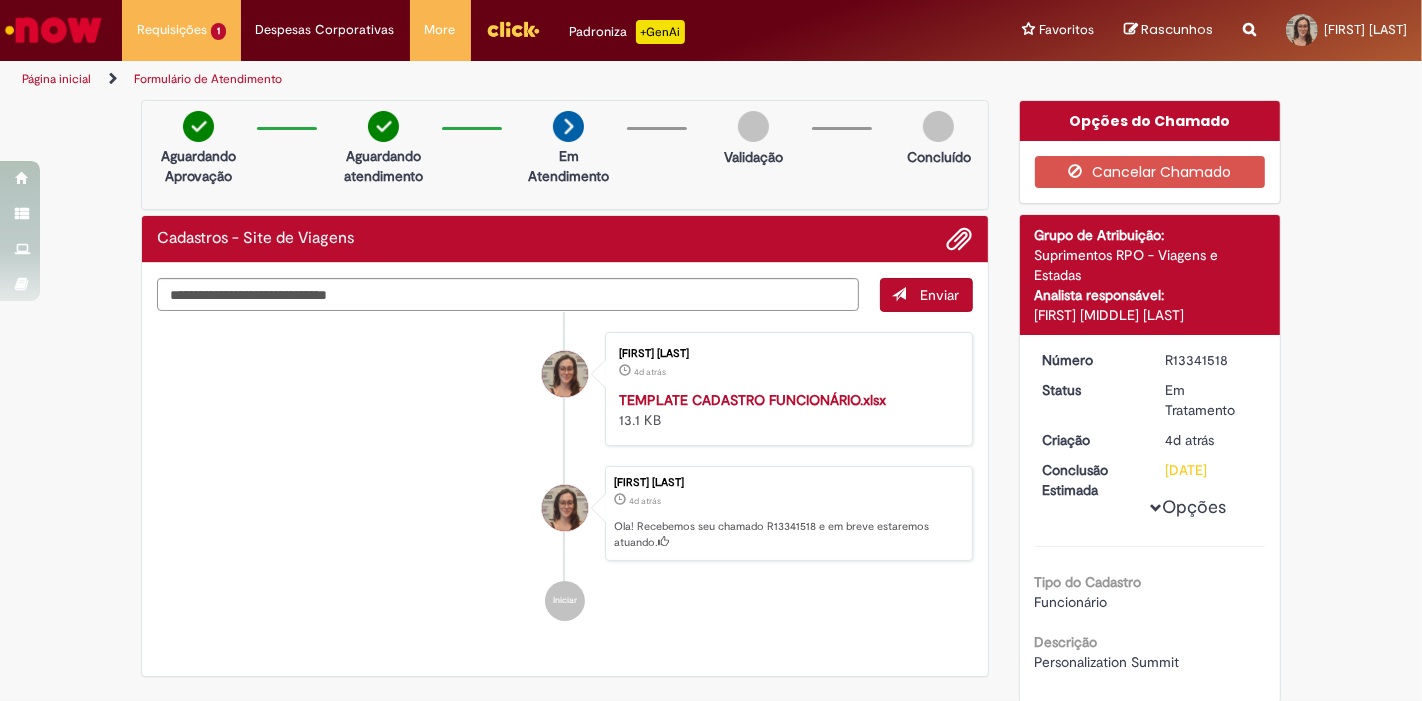 click on "Enviar" at bounding box center [940, 295] 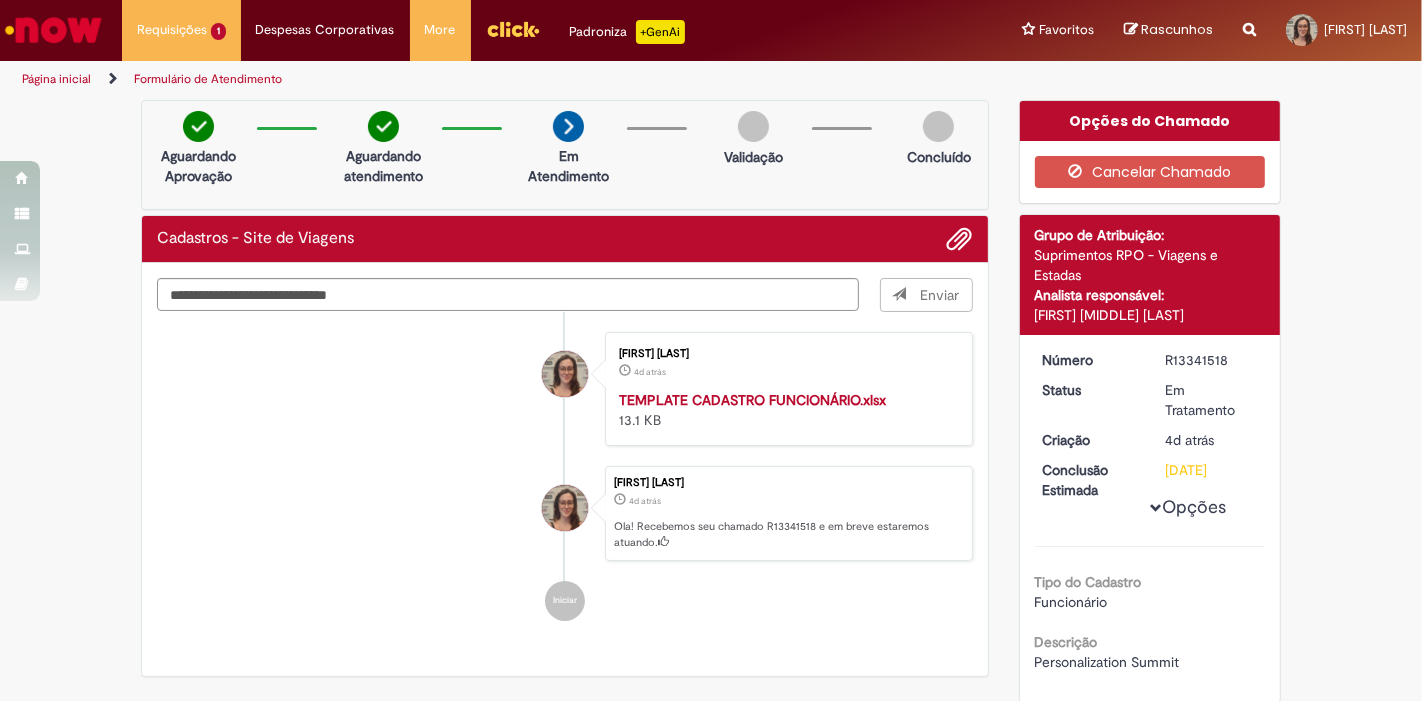 type 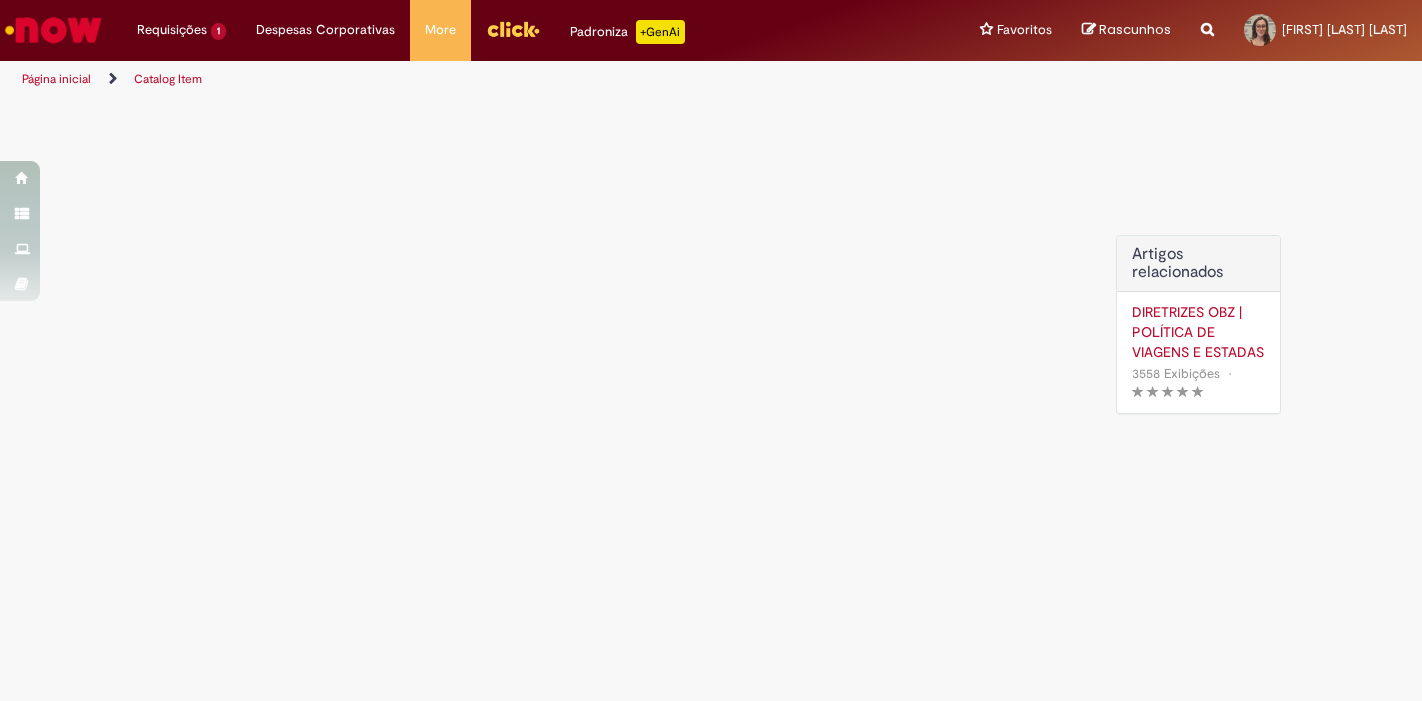 scroll, scrollTop: 0, scrollLeft: 0, axis: both 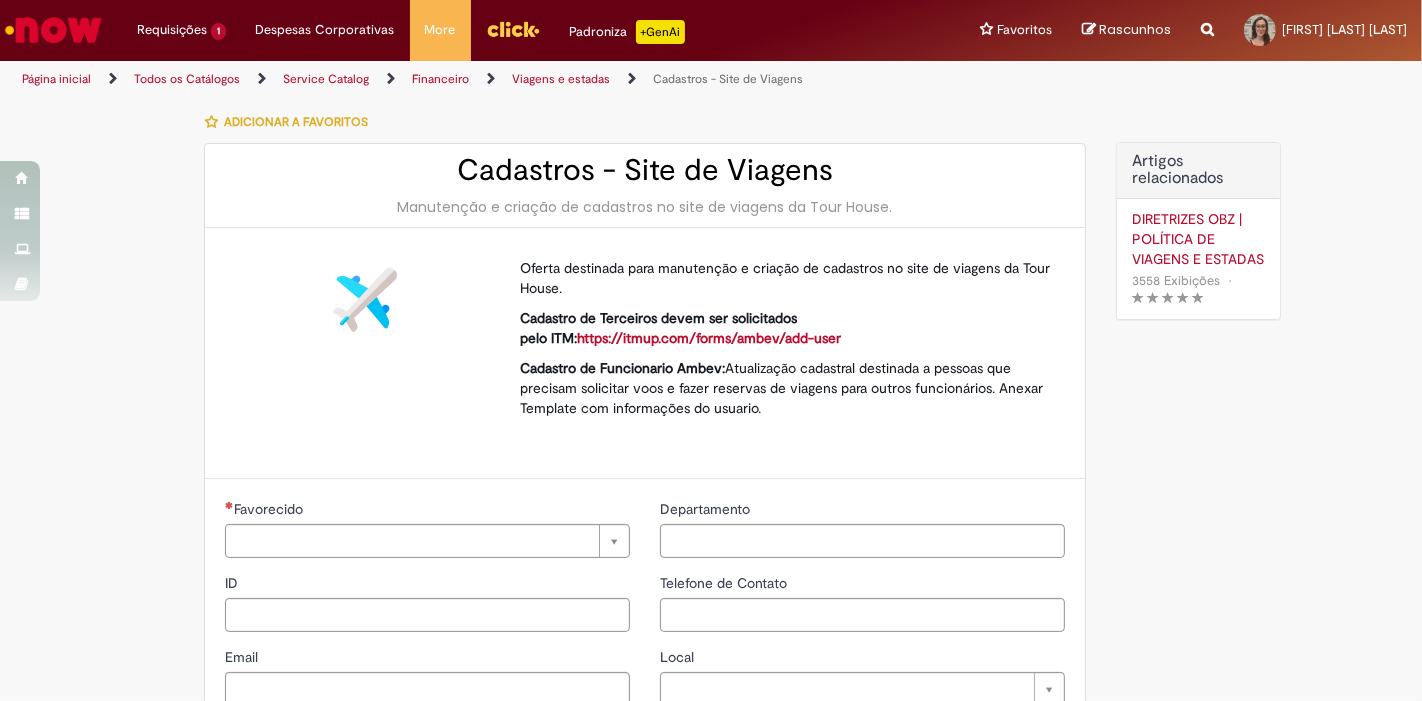 type on "********" 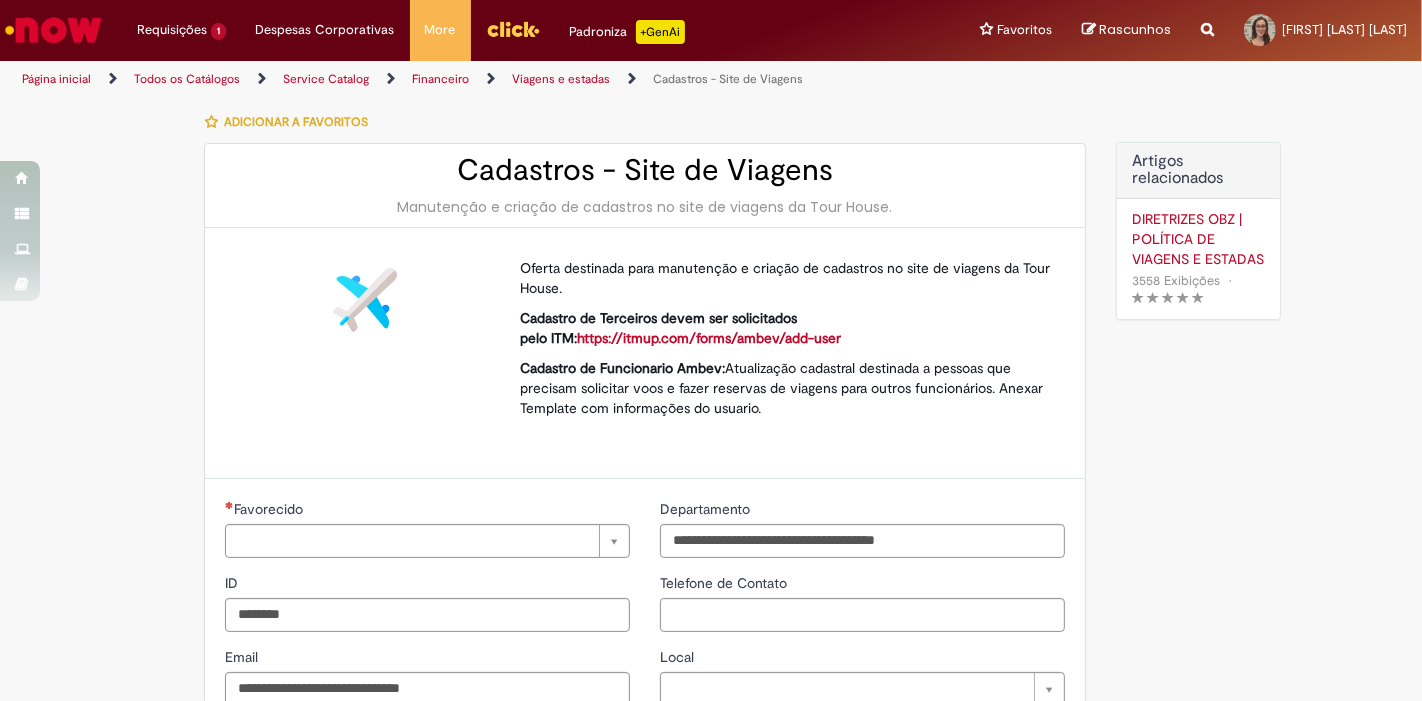 type on "**********" 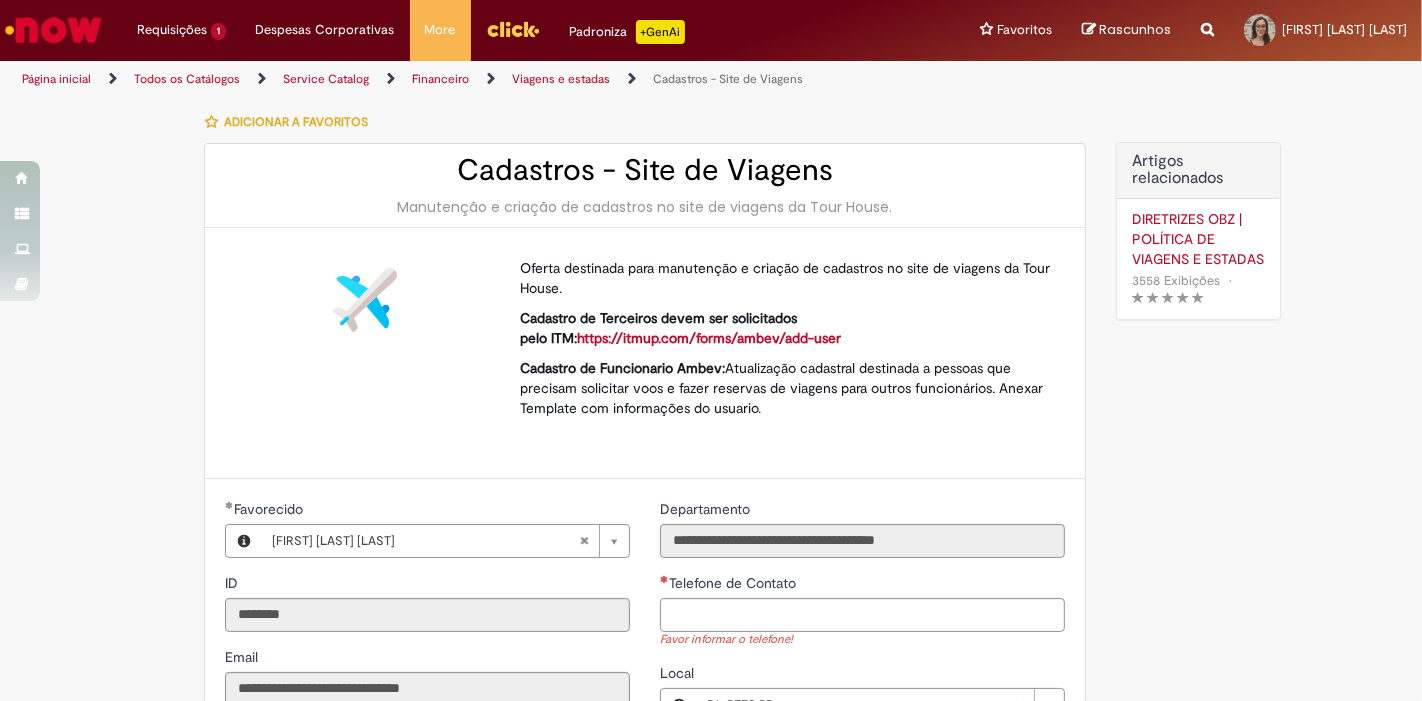 scroll, scrollTop: 93, scrollLeft: 0, axis: vertical 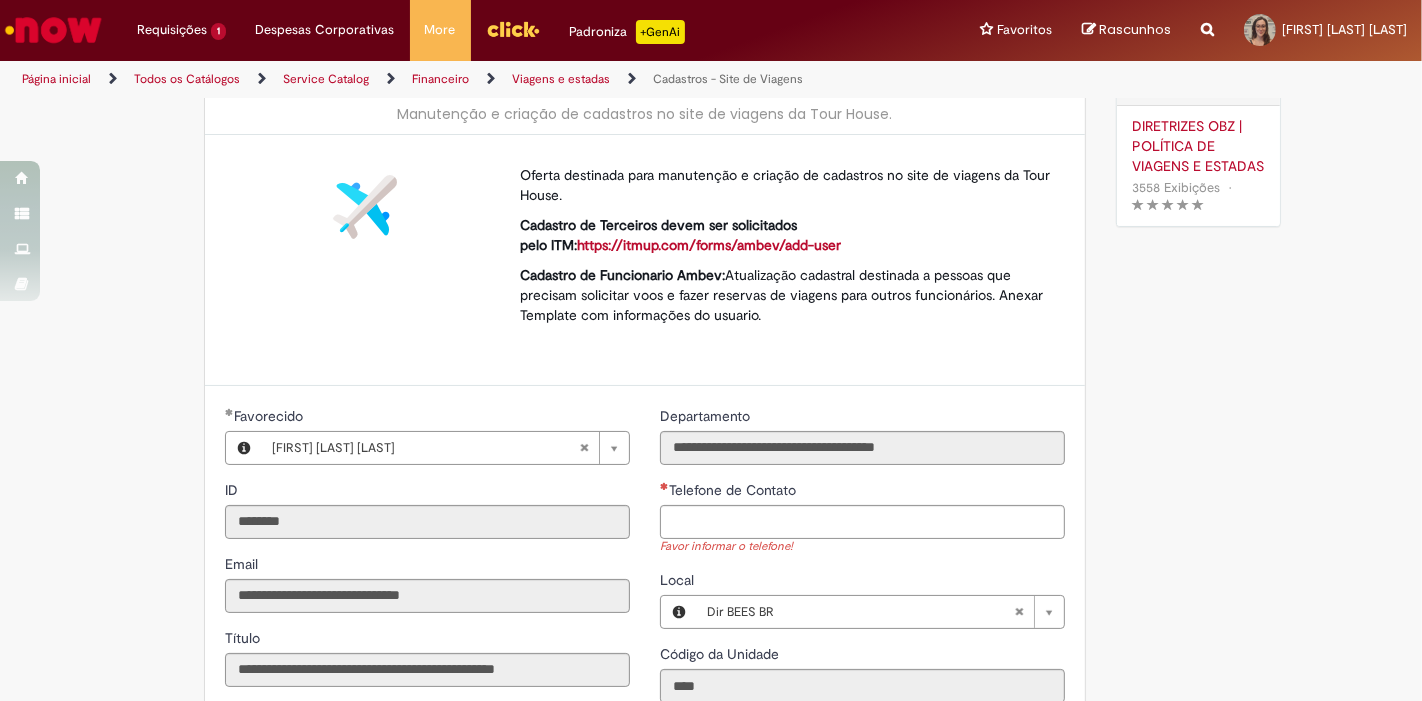 click on "https://itmup.com/forms/ambev/add-user" at bounding box center [709, 245] 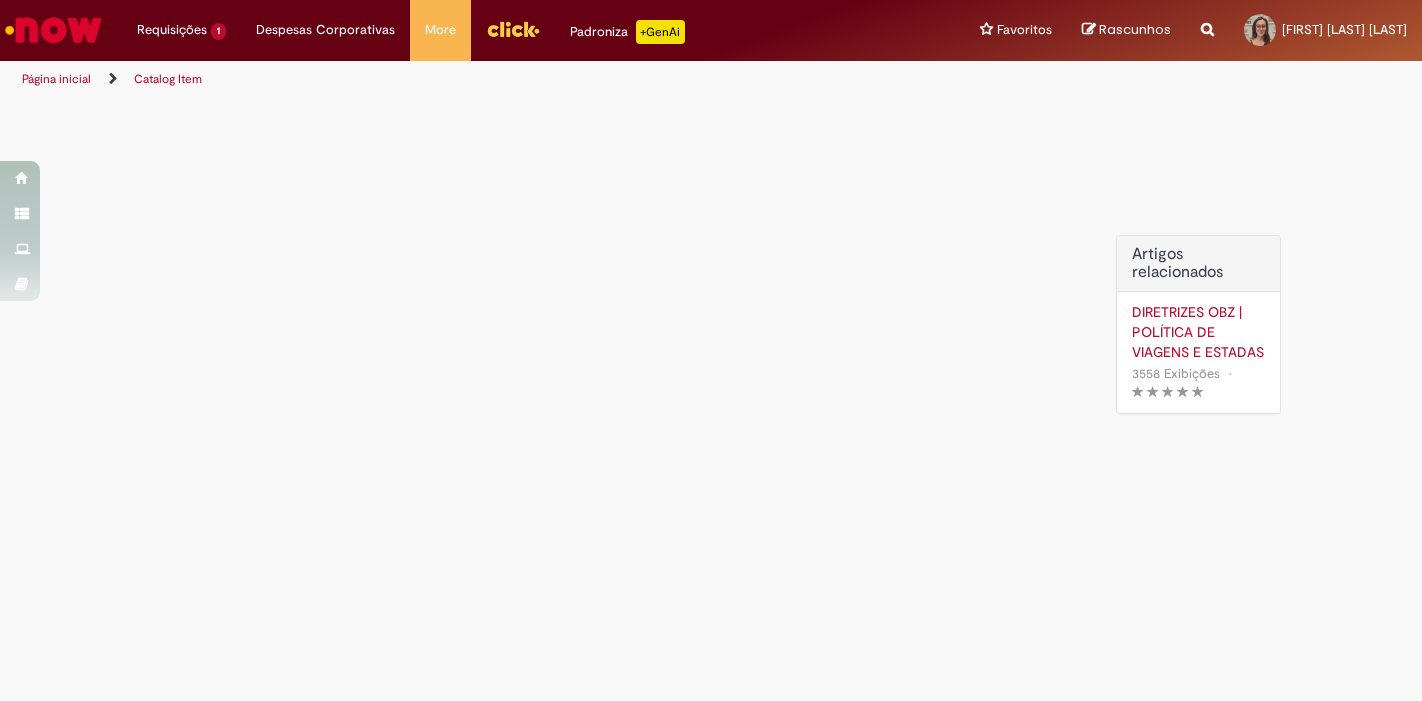 scroll, scrollTop: 0, scrollLeft: 0, axis: both 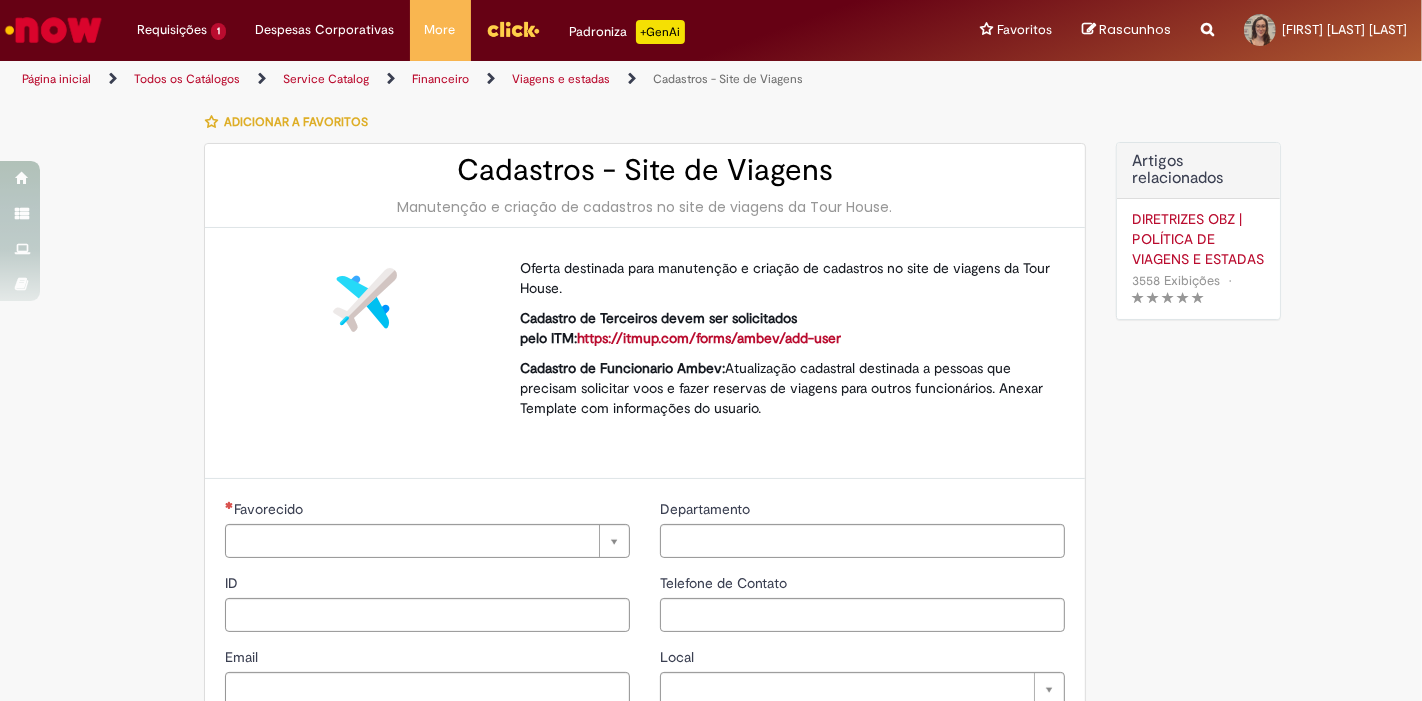 type on "********" 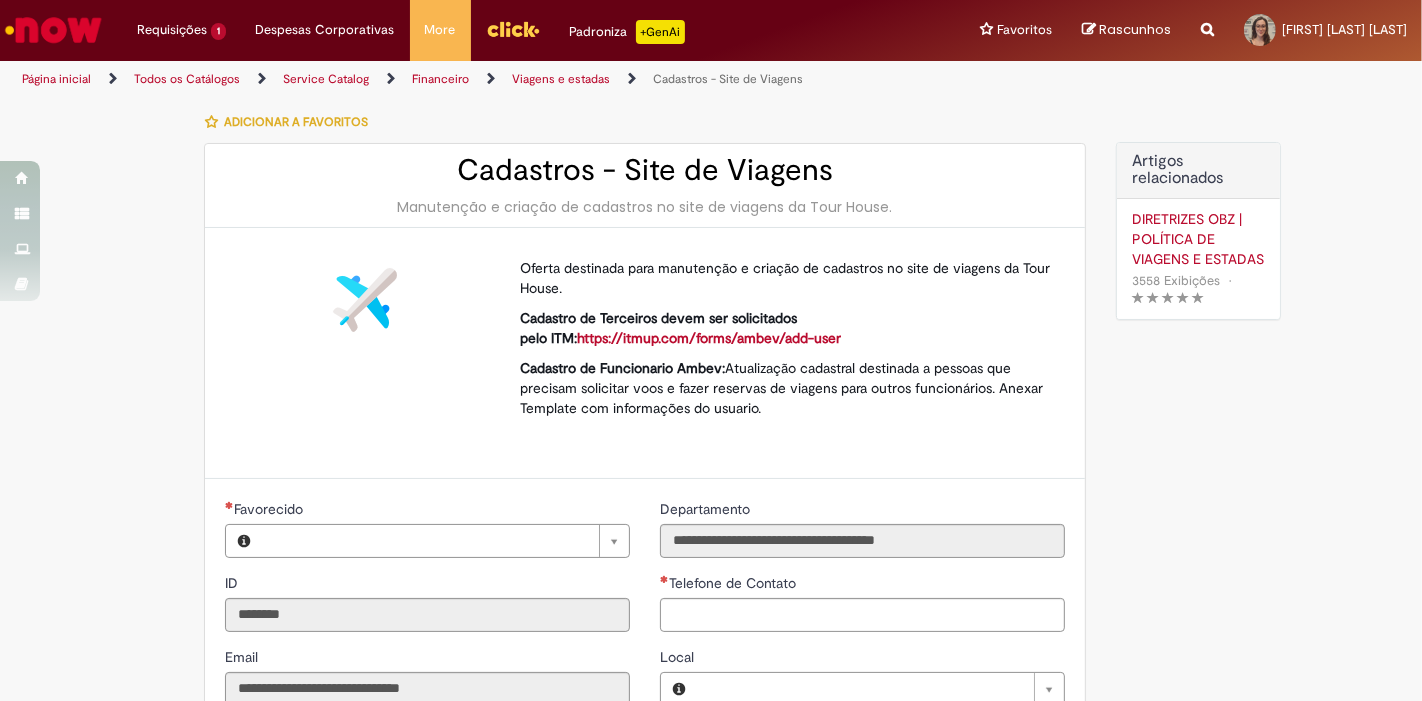 type on "**********" 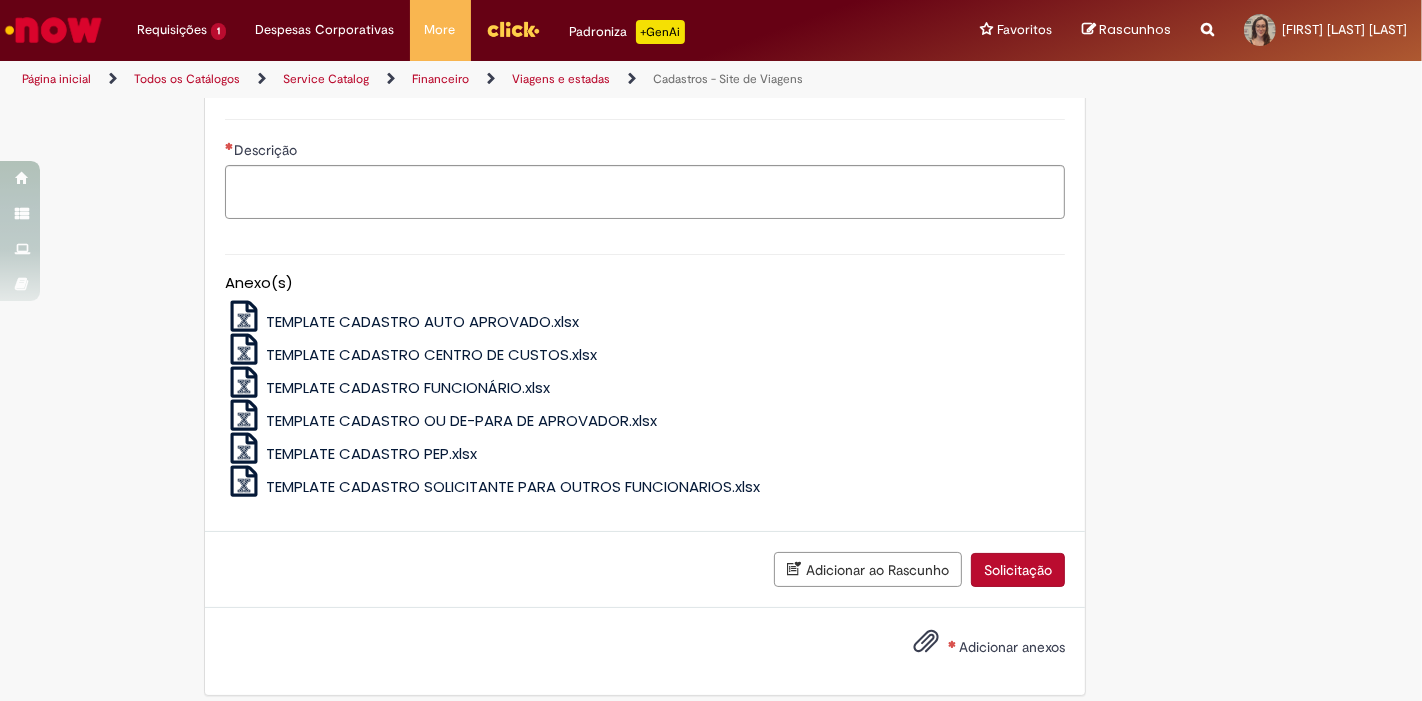 scroll, scrollTop: 904, scrollLeft: 0, axis: vertical 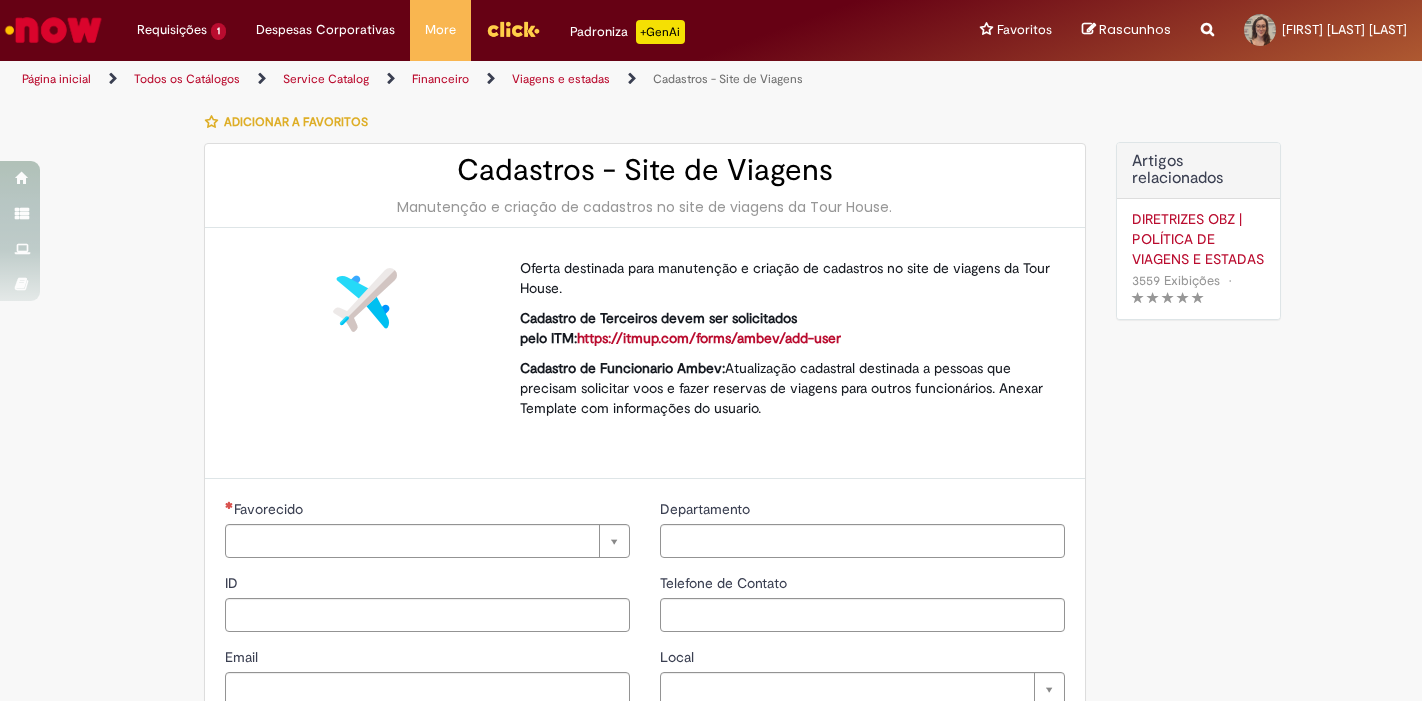 type on "********" 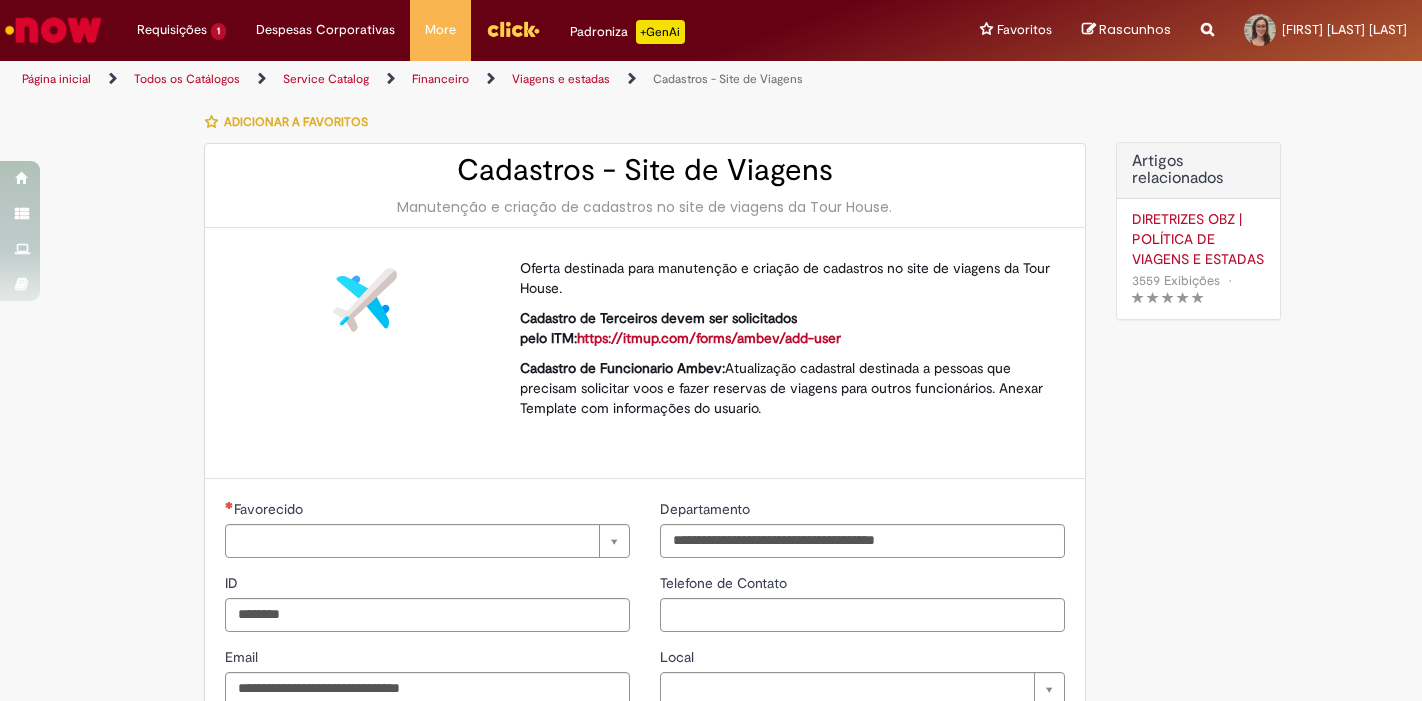 scroll, scrollTop: 0, scrollLeft: 0, axis: both 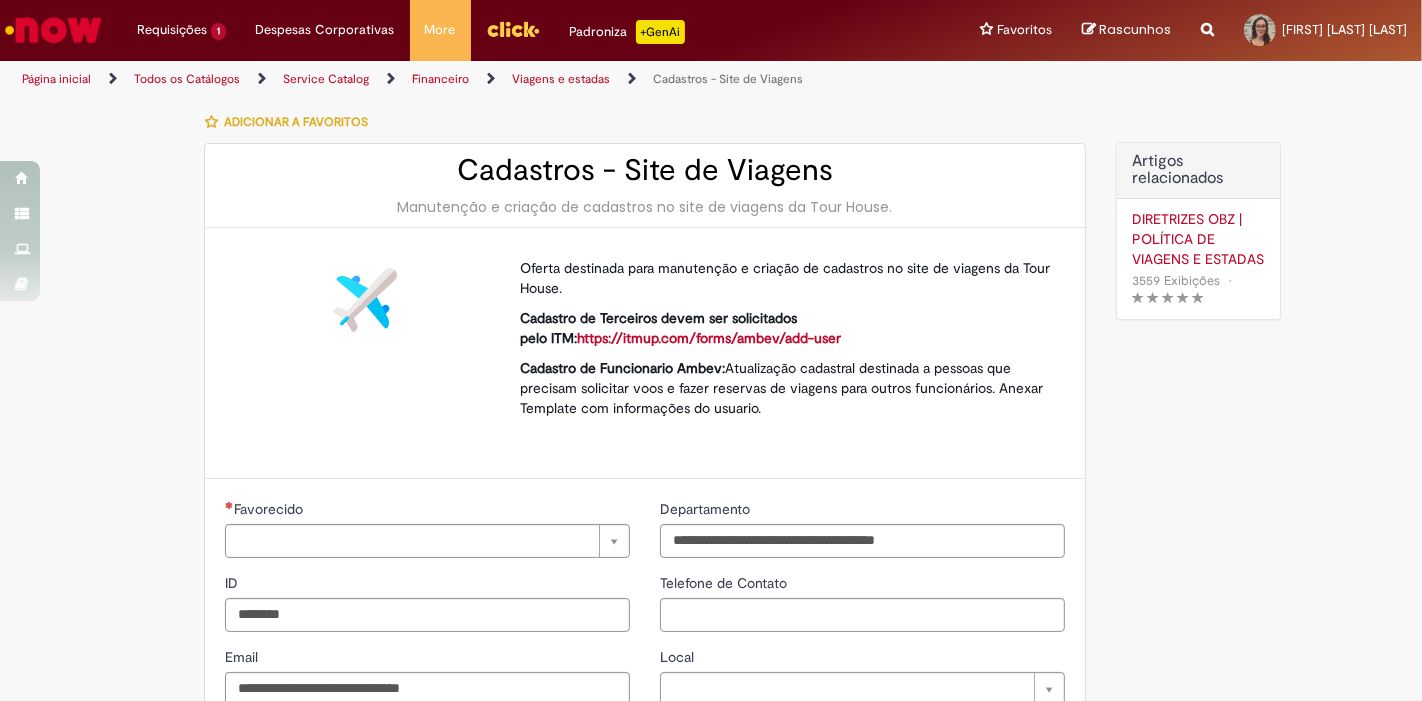 type on "**********" 